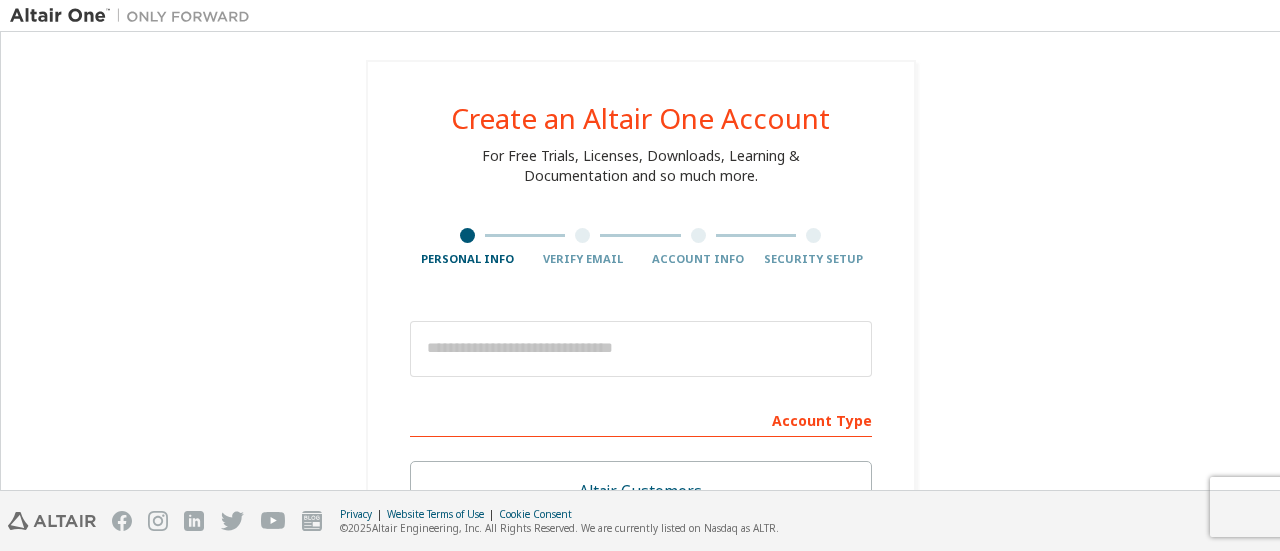 scroll, scrollTop: 0, scrollLeft: 0, axis: both 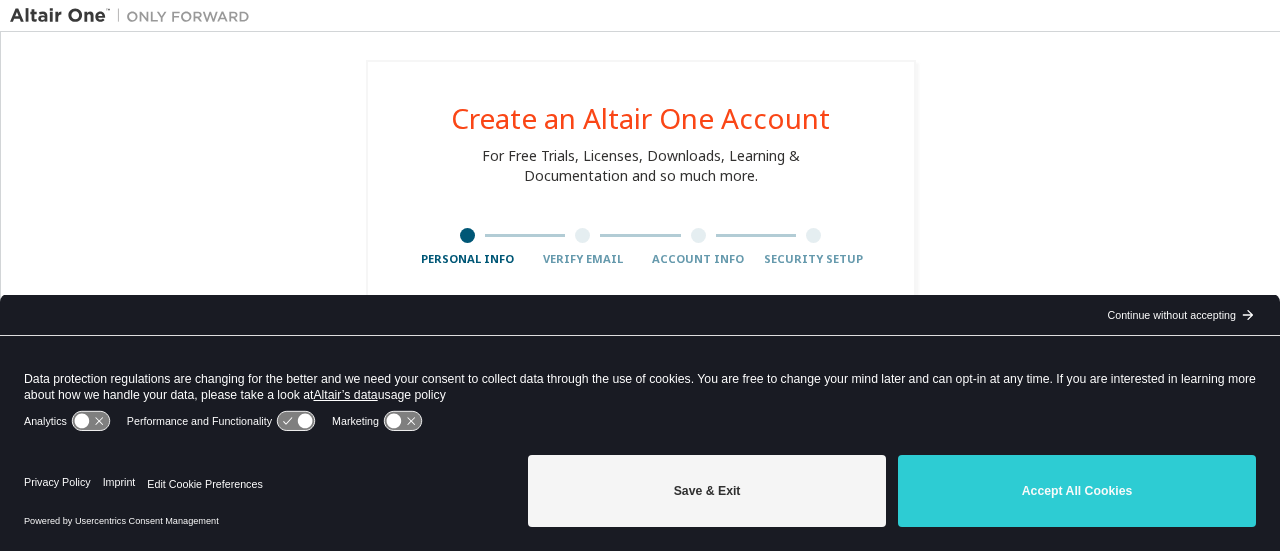 click on "arrow_back_black_24dp Continue without accepting arrow_forward_black_24dp" at bounding box center [1179, 315] 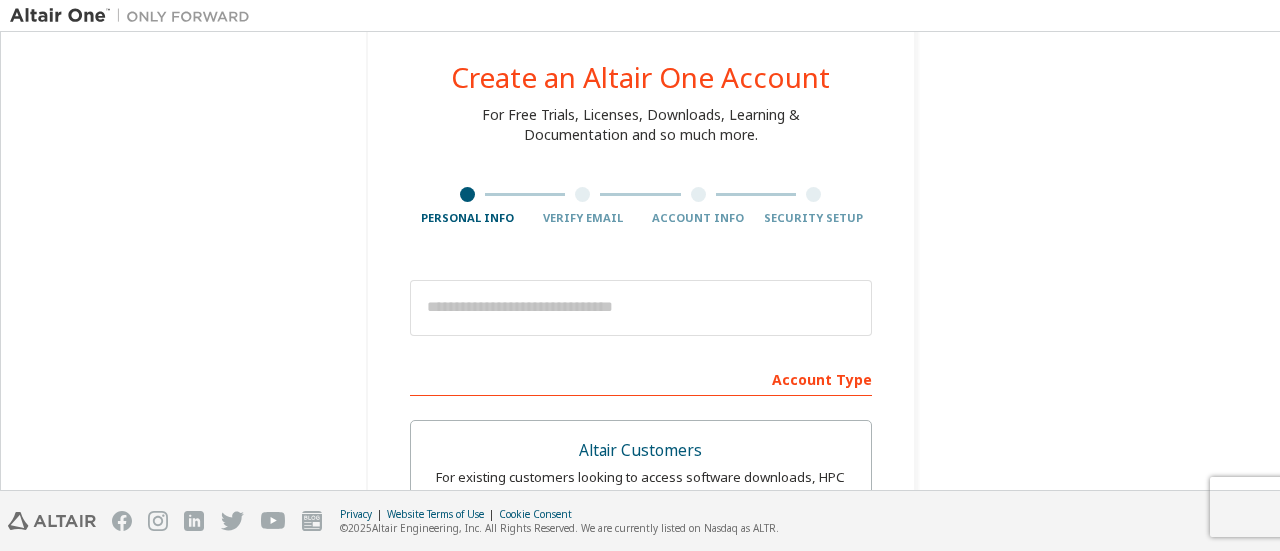 scroll, scrollTop: 100, scrollLeft: 0, axis: vertical 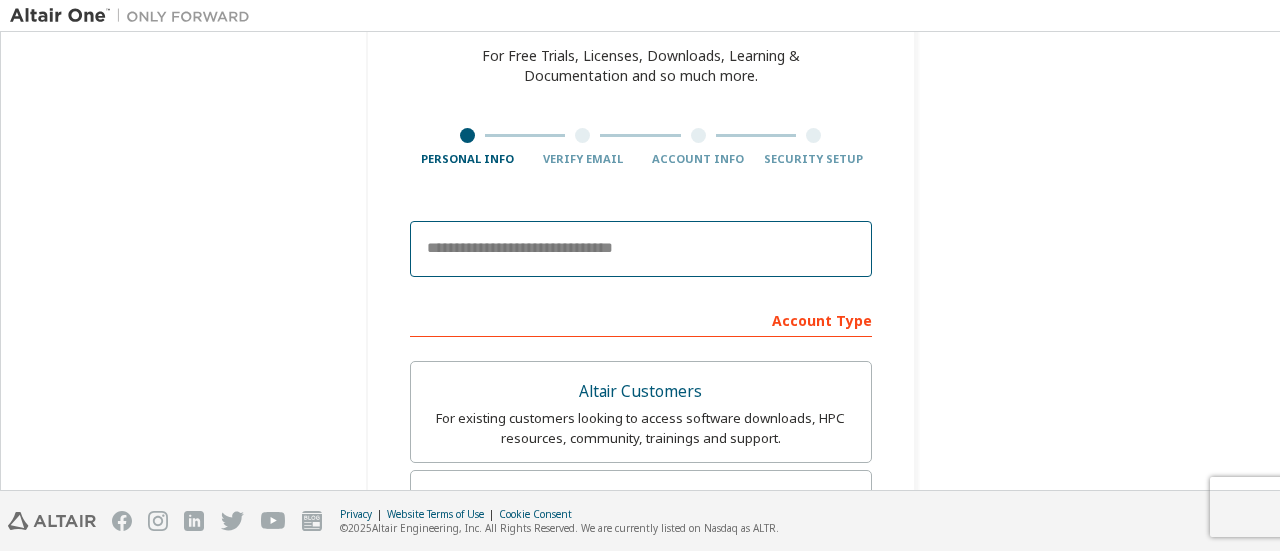 click at bounding box center [641, 249] 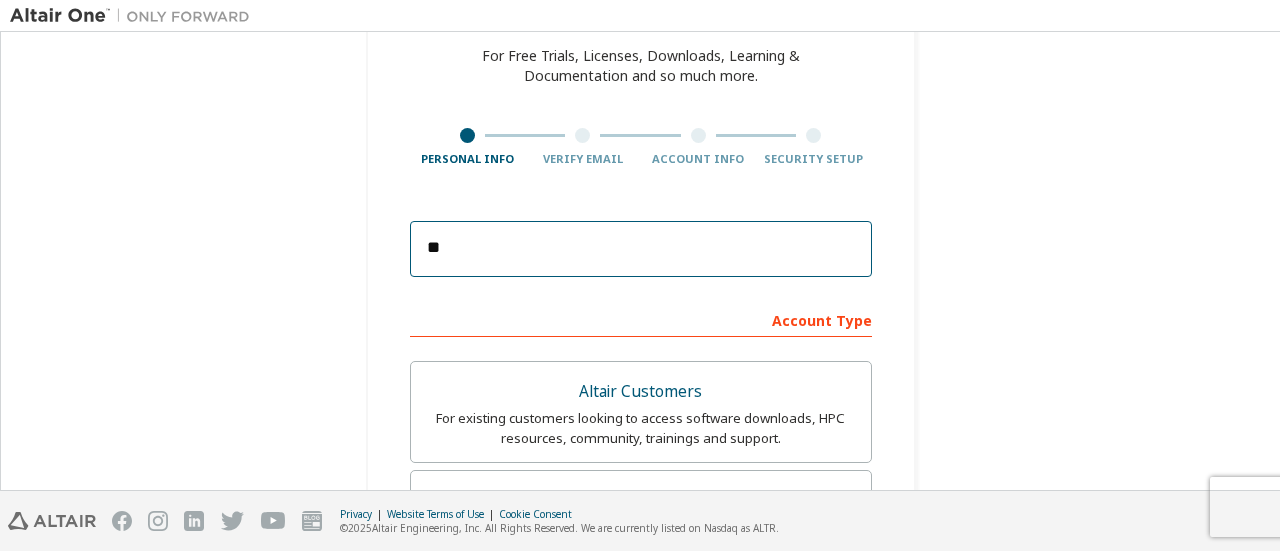 type on "*" 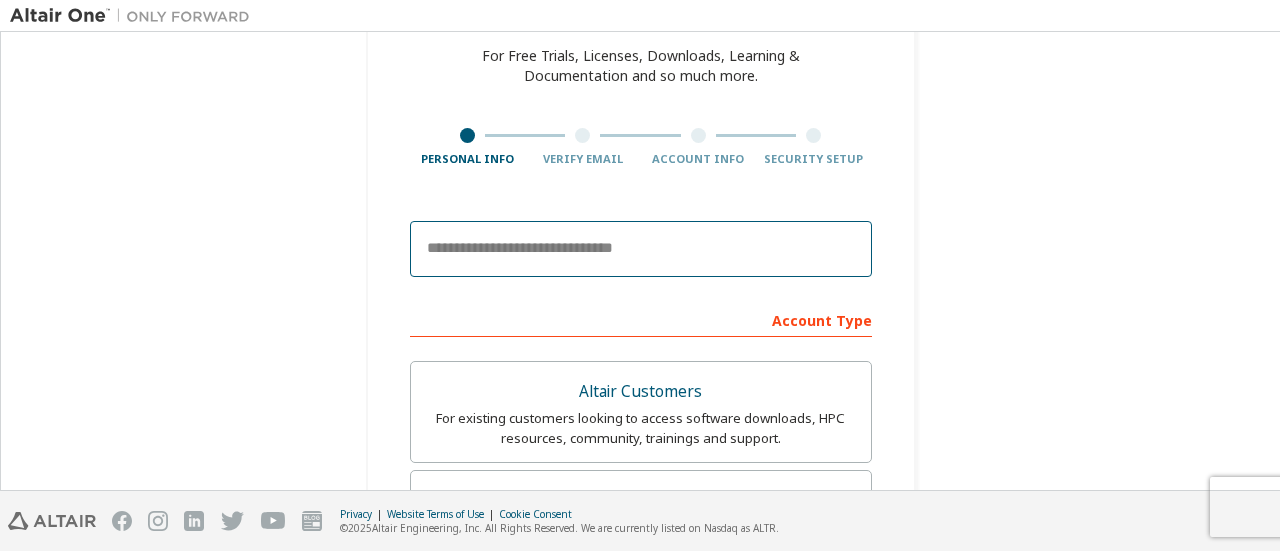 click at bounding box center (641, 249) 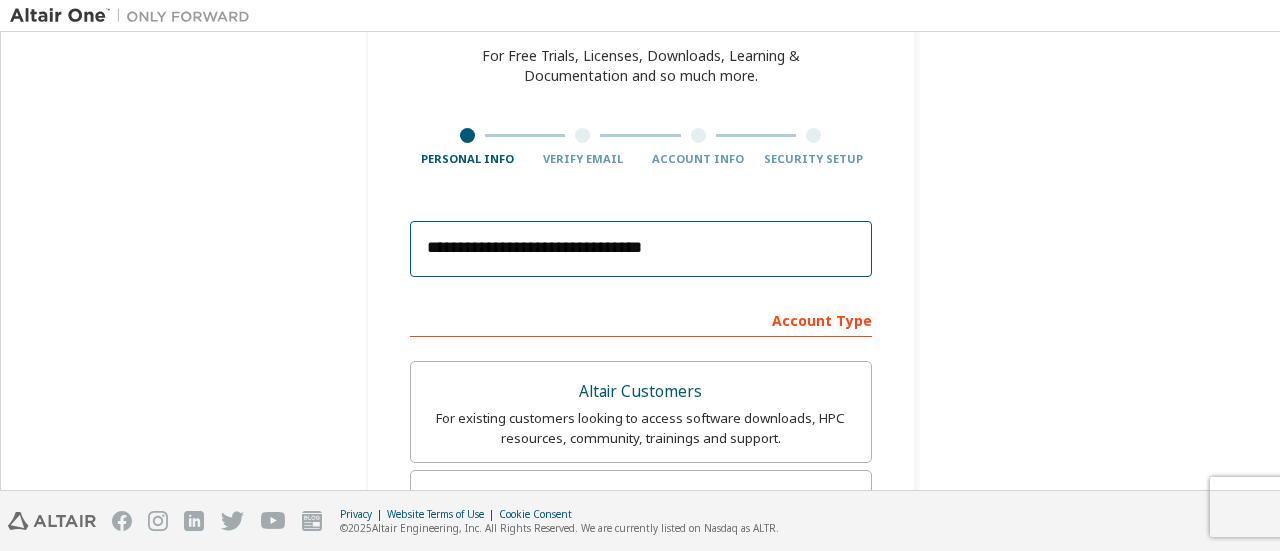 type on "*******" 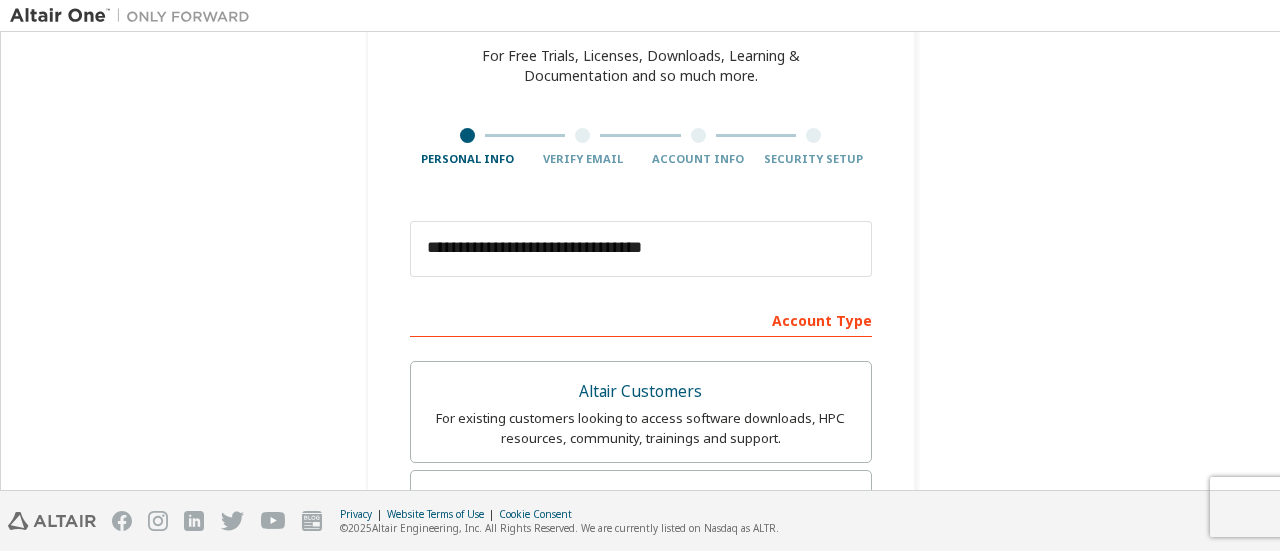 type on "*******" 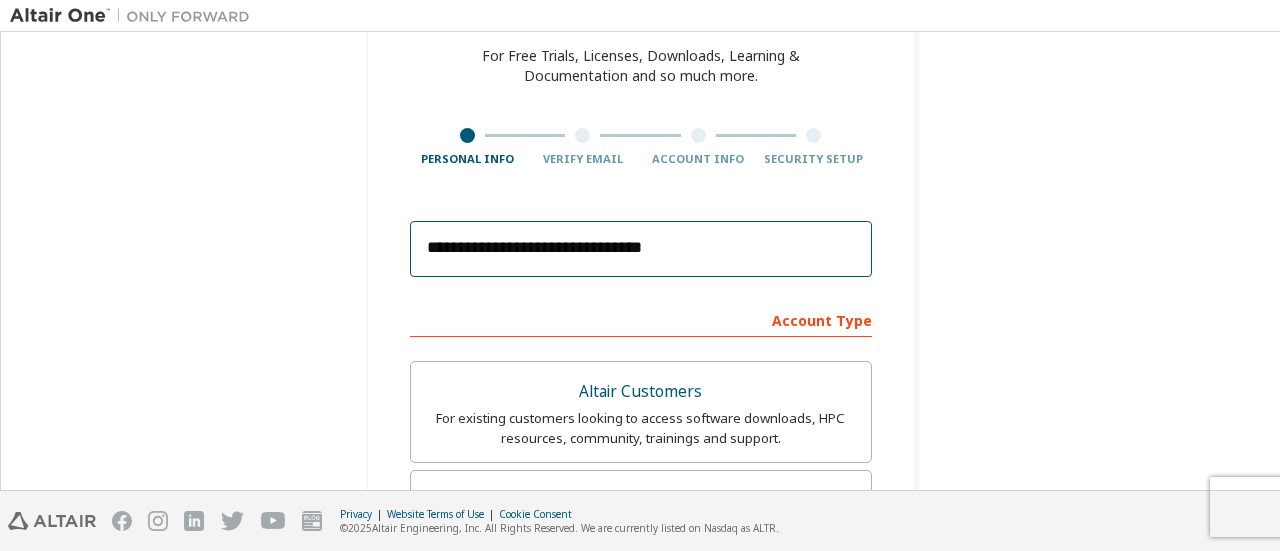 scroll, scrollTop: 200, scrollLeft: 0, axis: vertical 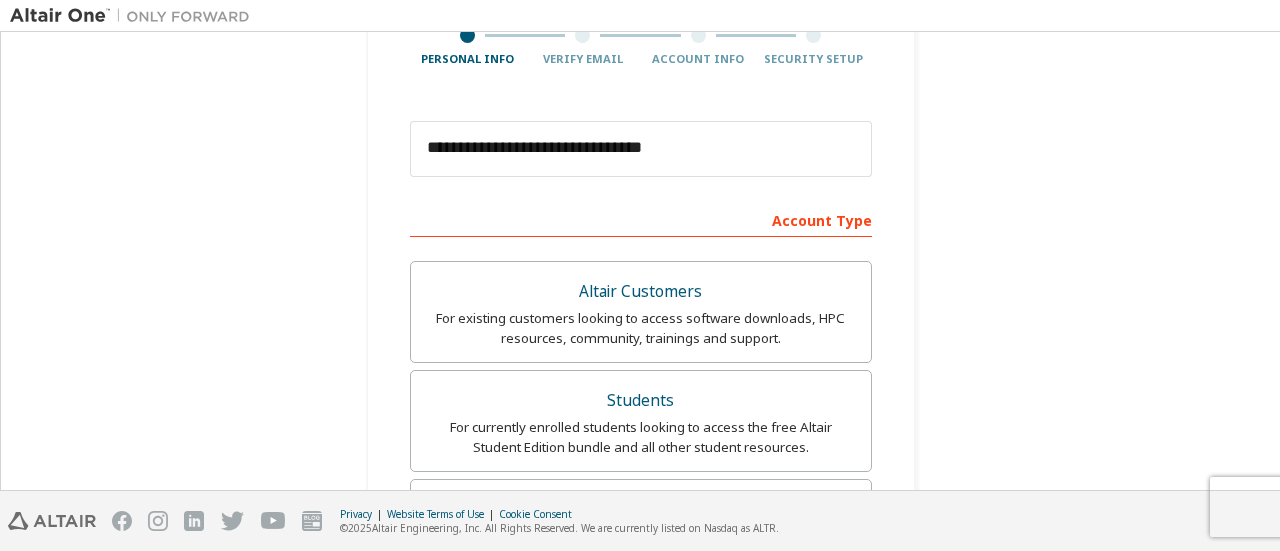 click on "**********" at bounding box center [640, 449] 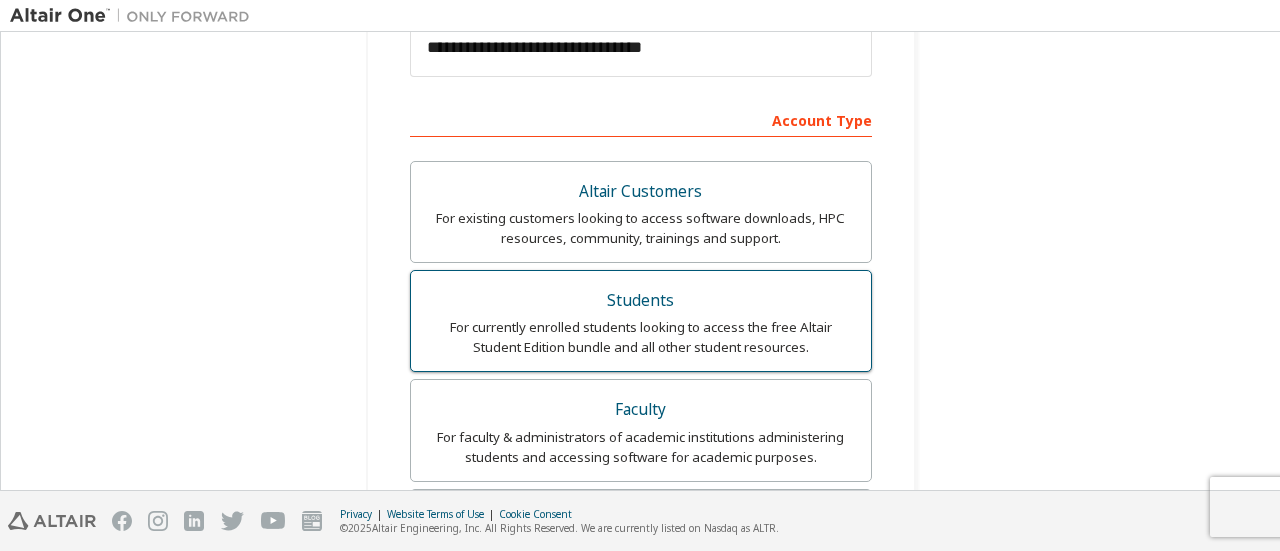 scroll, scrollTop: 700, scrollLeft: 0, axis: vertical 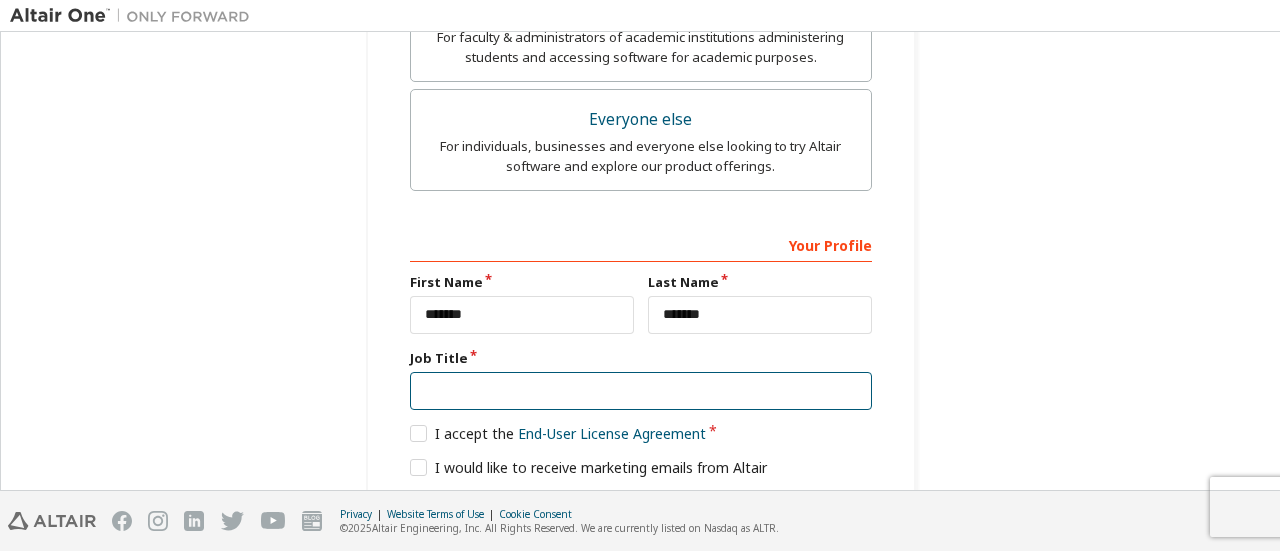click at bounding box center [641, 391] 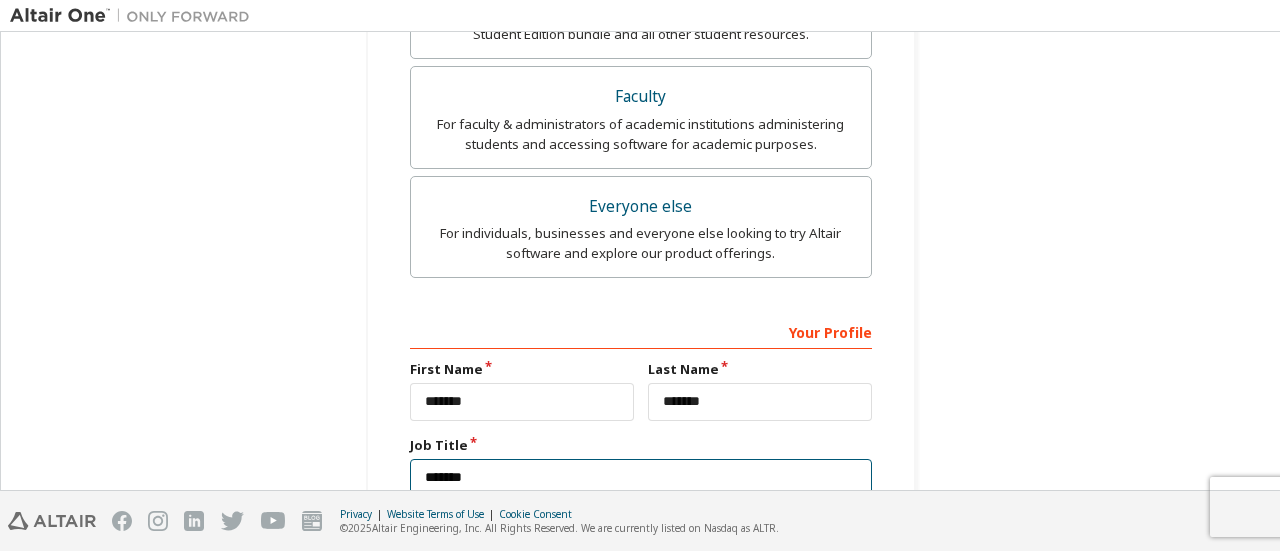 scroll, scrollTop: 500, scrollLeft: 0, axis: vertical 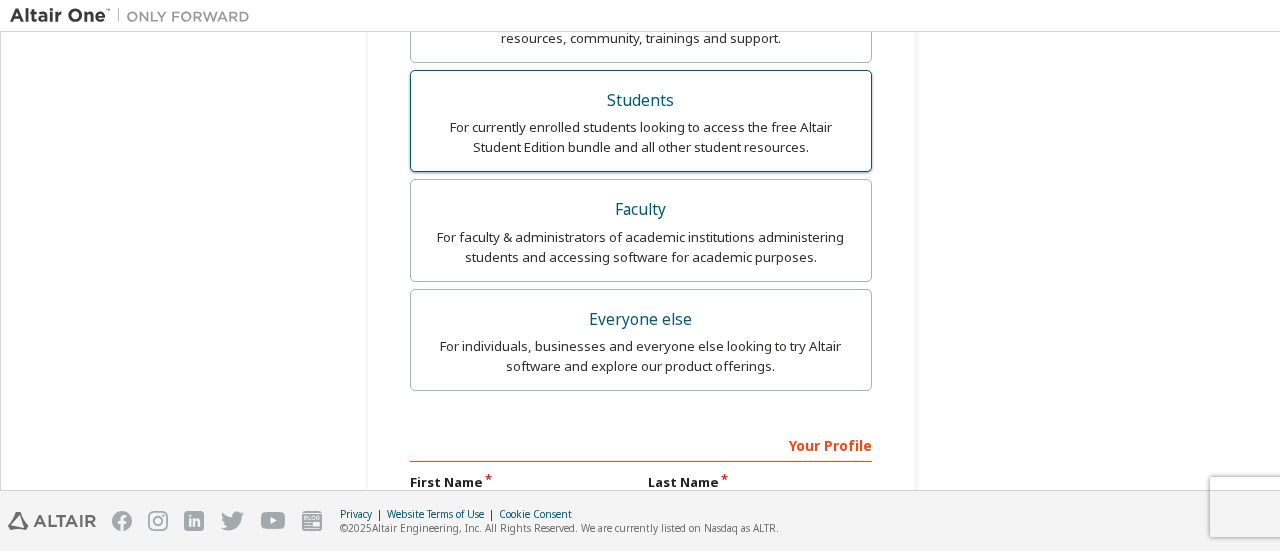 type on "*******" 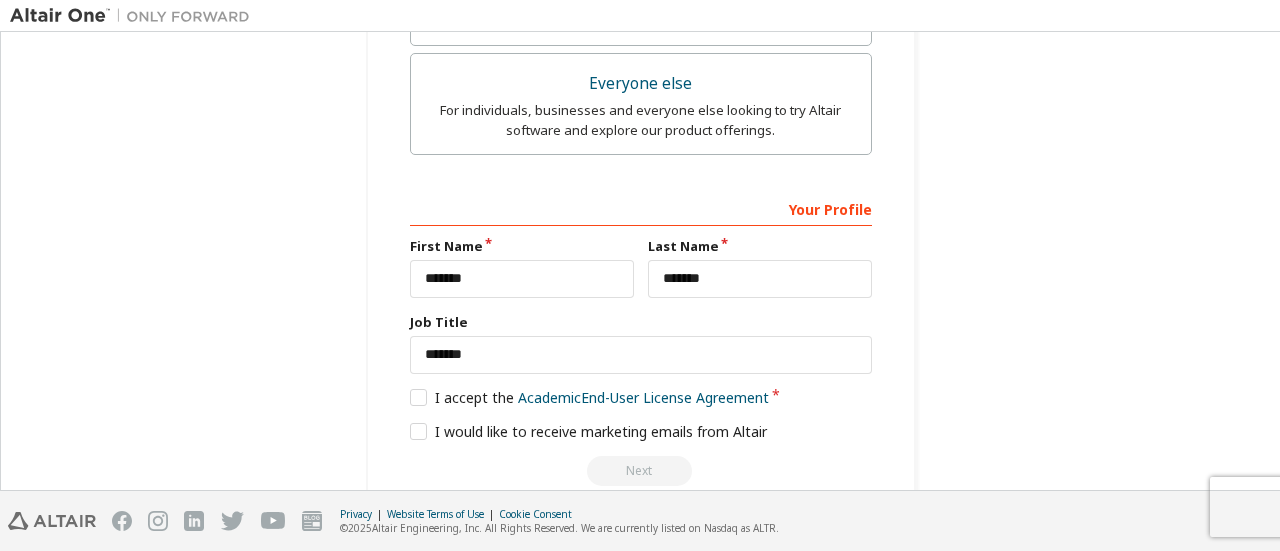 scroll, scrollTop: 770, scrollLeft: 0, axis: vertical 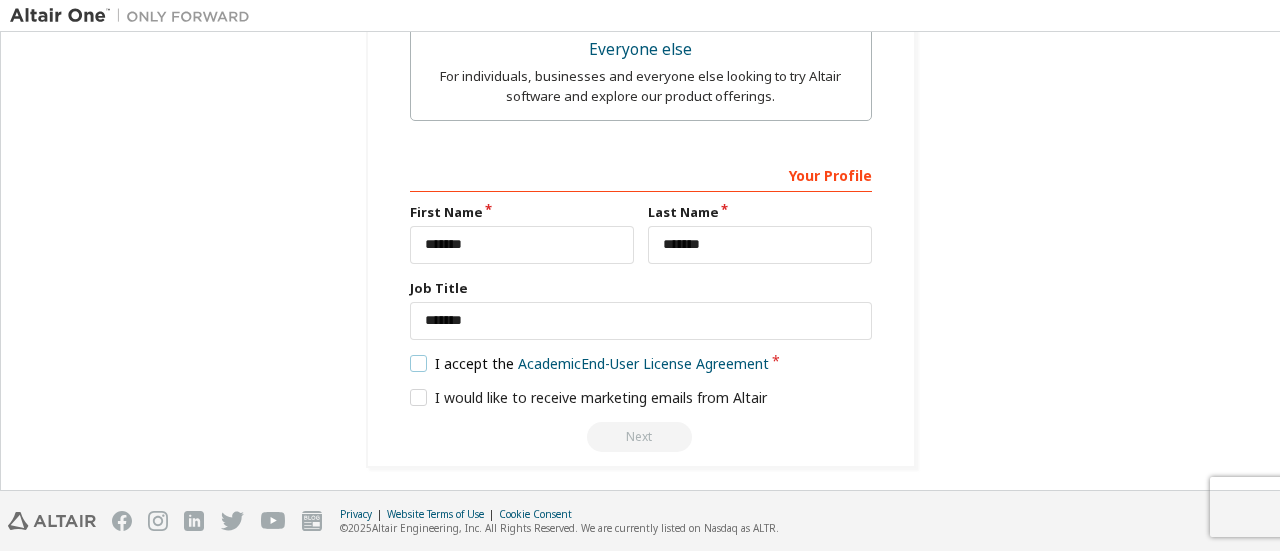 click on "I accept the   Academic   End-User License Agreement" at bounding box center [590, 363] 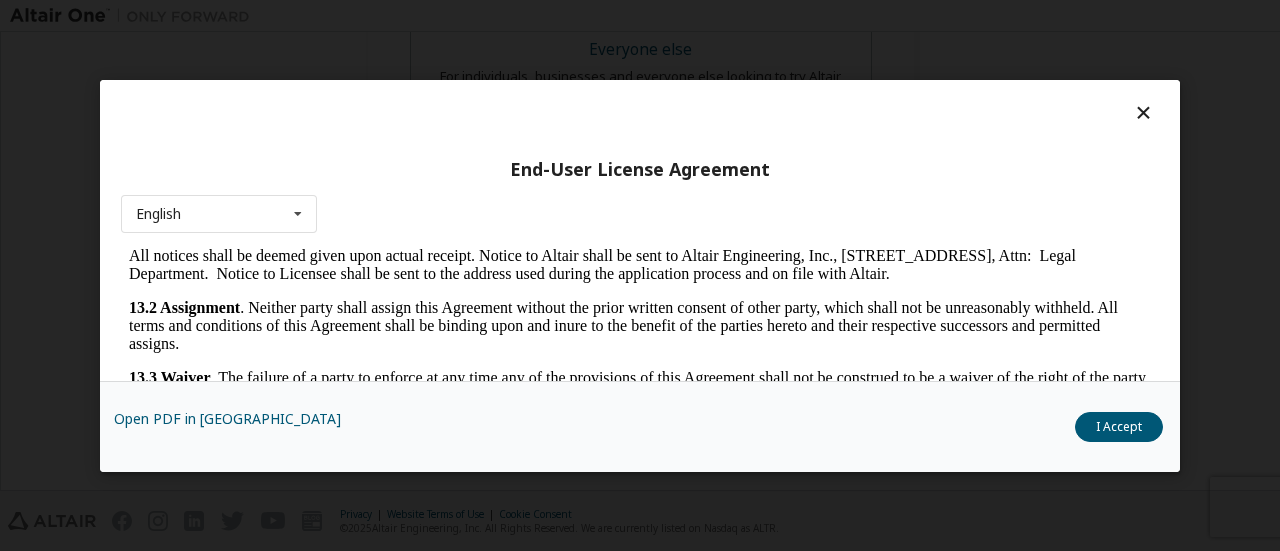 scroll, scrollTop: 3376, scrollLeft: 0, axis: vertical 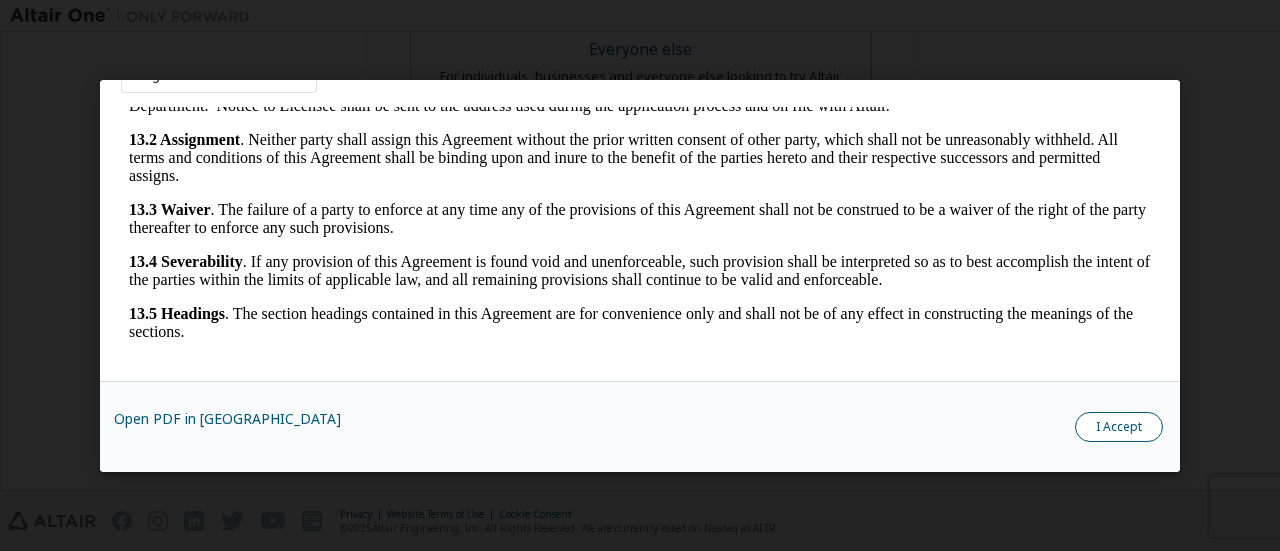 click on "I Accept" at bounding box center [1119, 426] 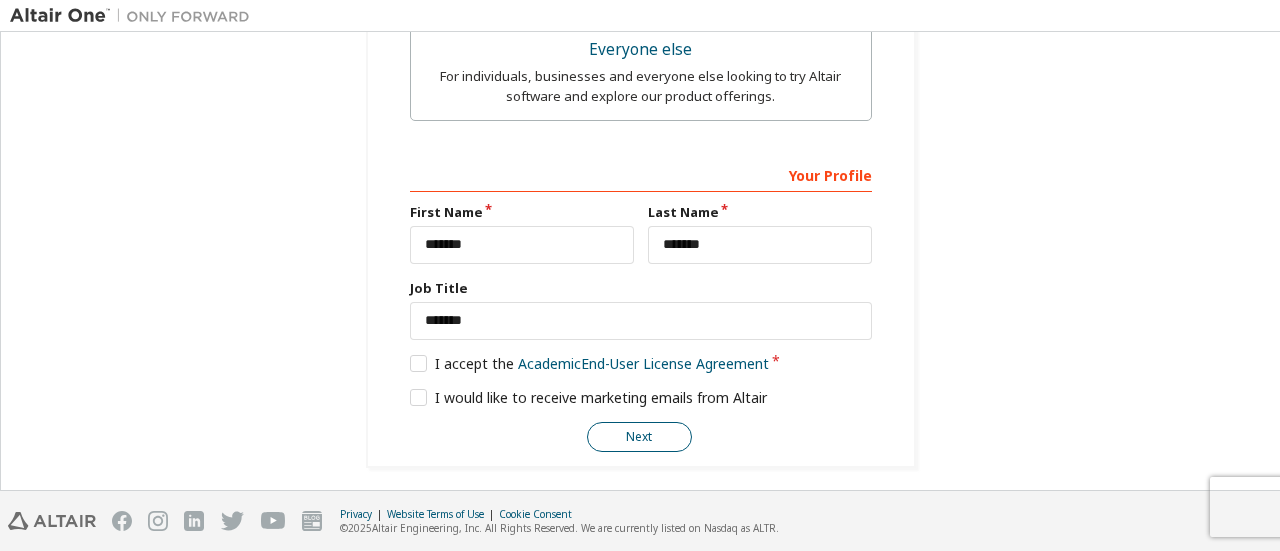 click on "Next" at bounding box center [639, 437] 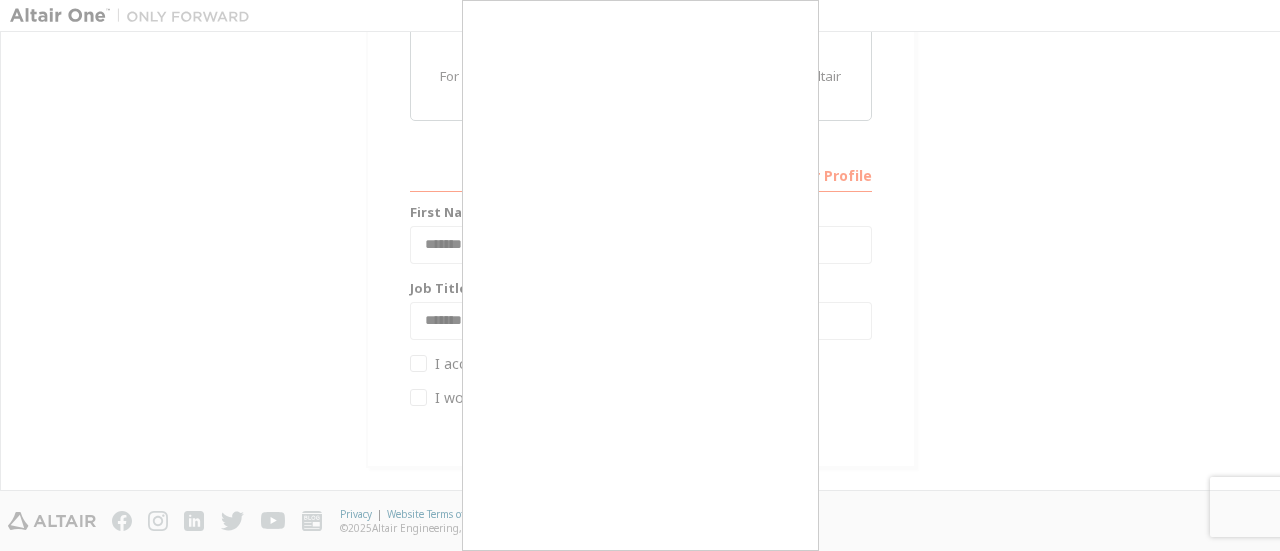 scroll, scrollTop: 16, scrollLeft: 0, axis: vertical 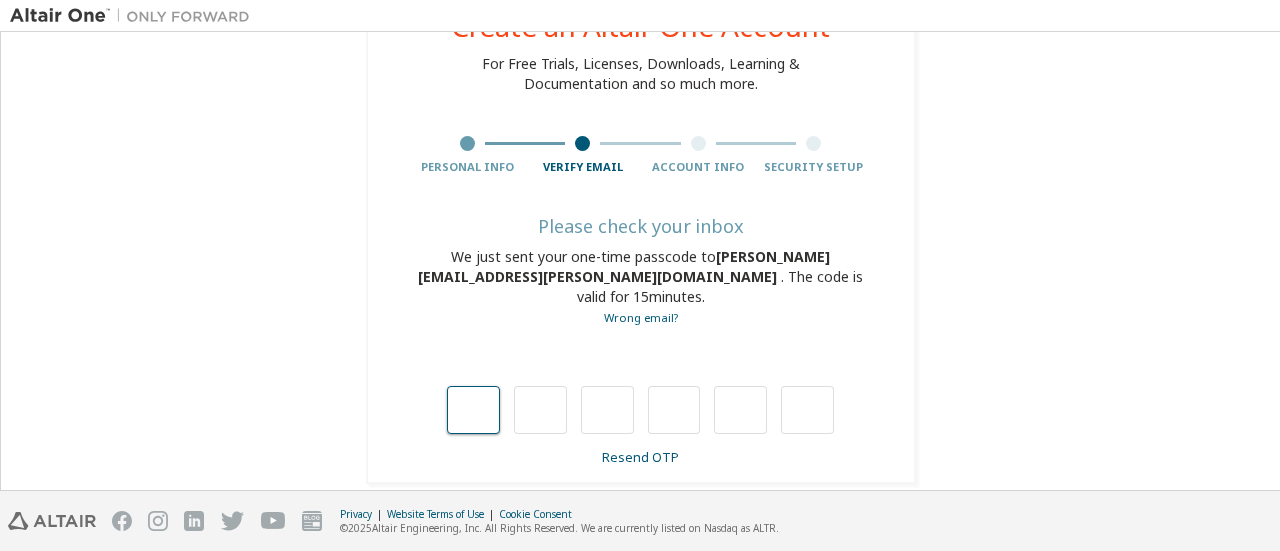 type on "*" 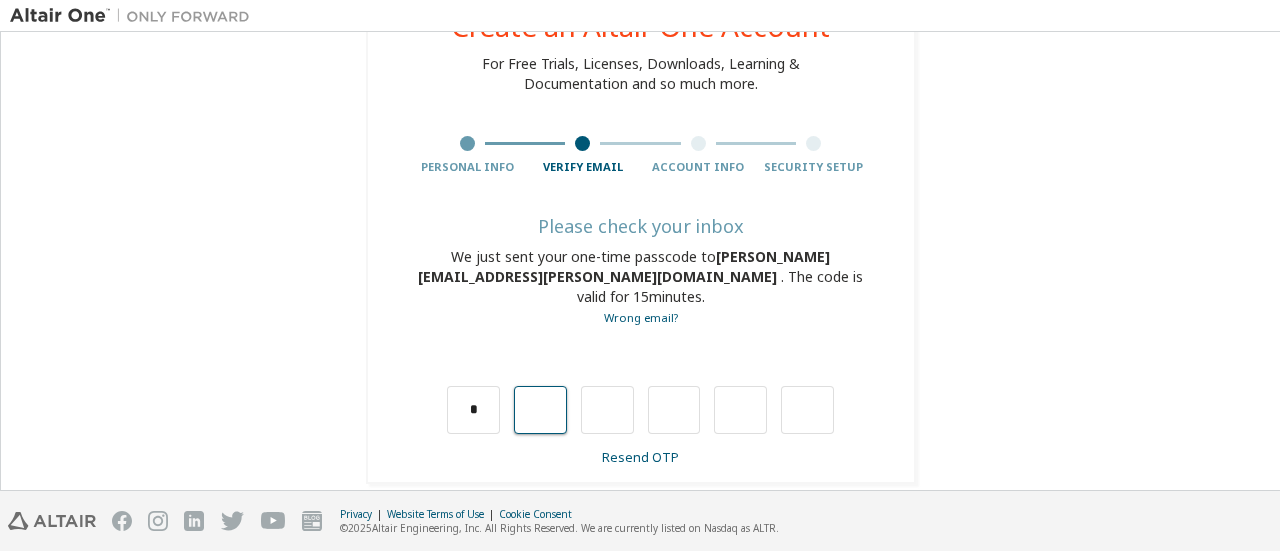 type on "*" 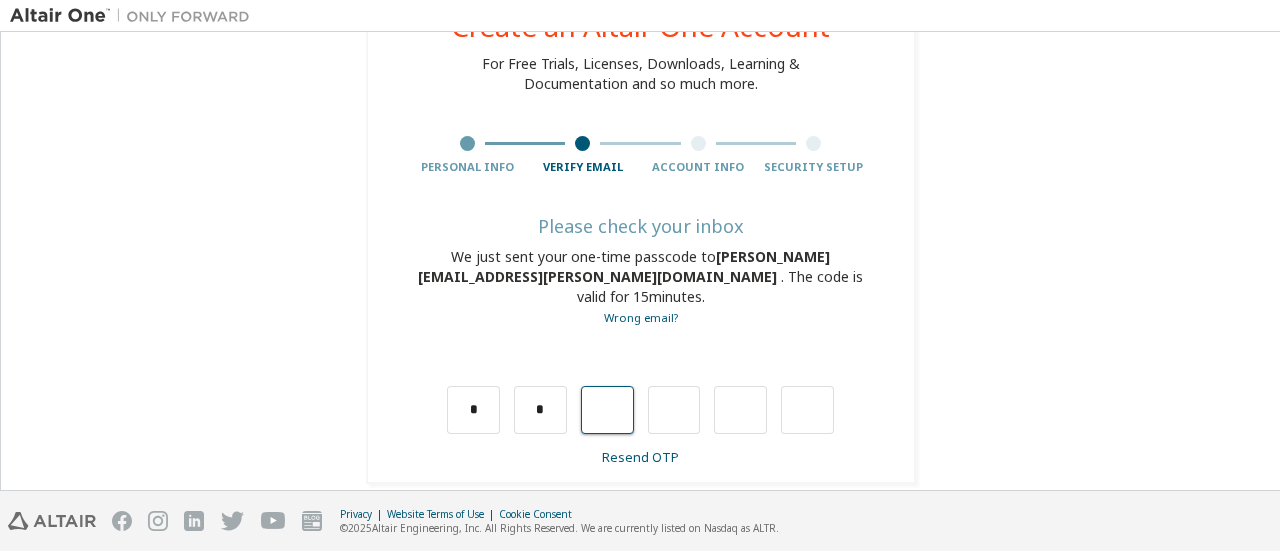 type on "*" 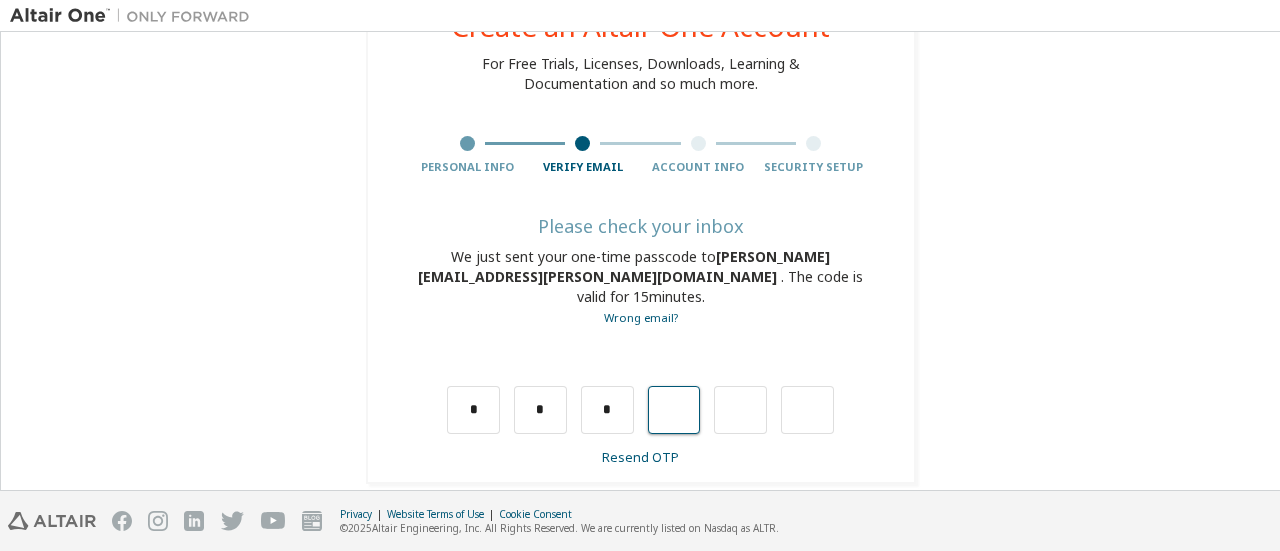type on "*" 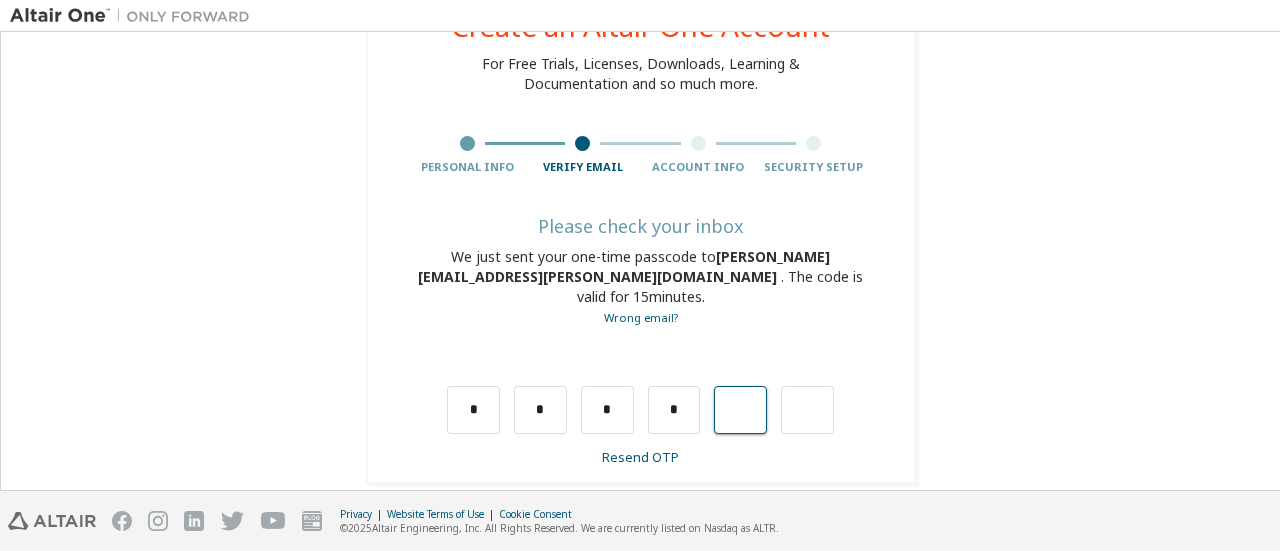 type on "*" 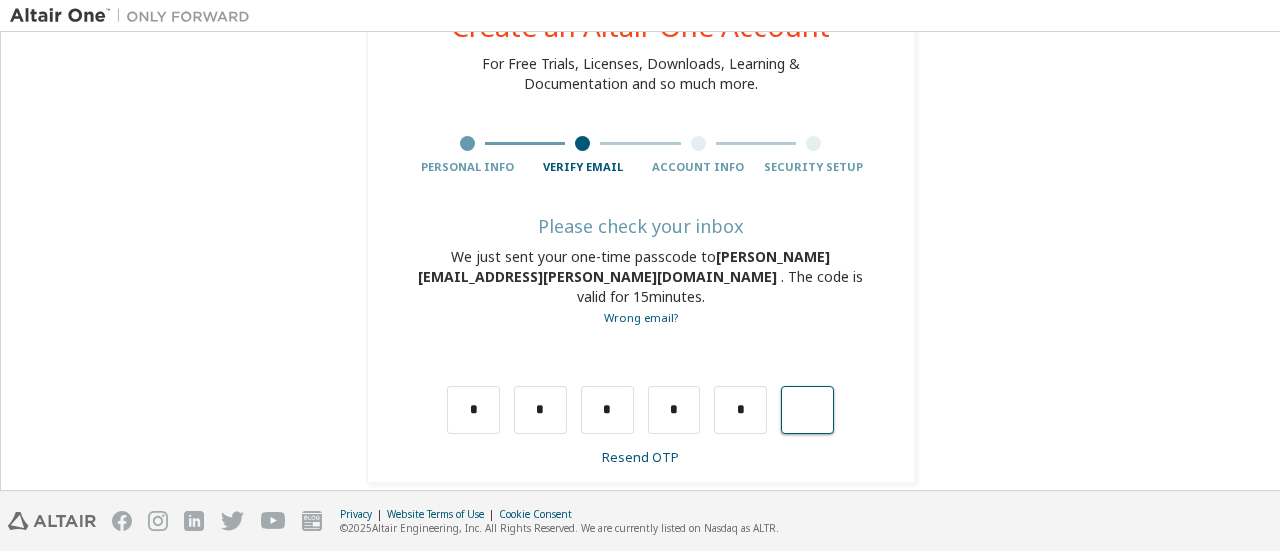 type on "*" 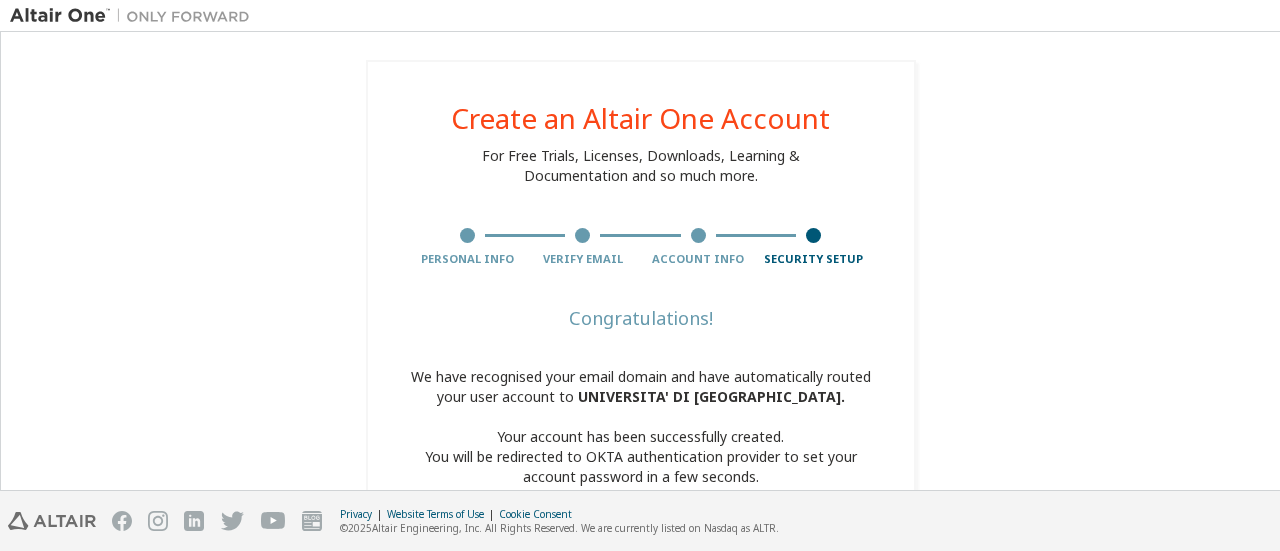scroll, scrollTop: 108, scrollLeft: 0, axis: vertical 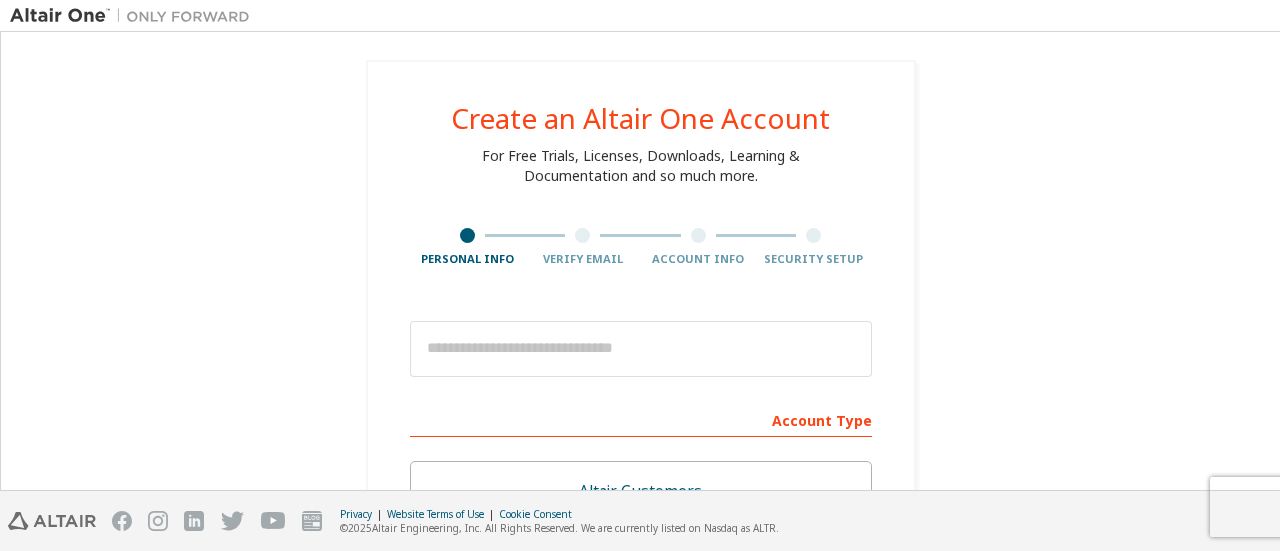 click at bounding box center [135, 16] 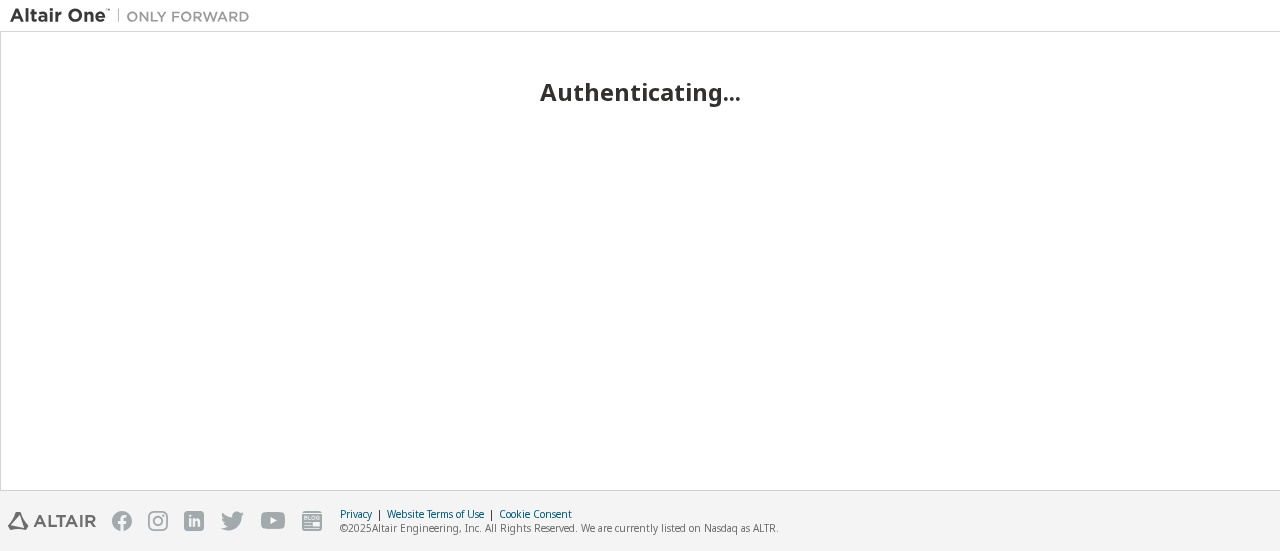 scroll, scrollTop: 0, scrollLeft: 0, axis: both 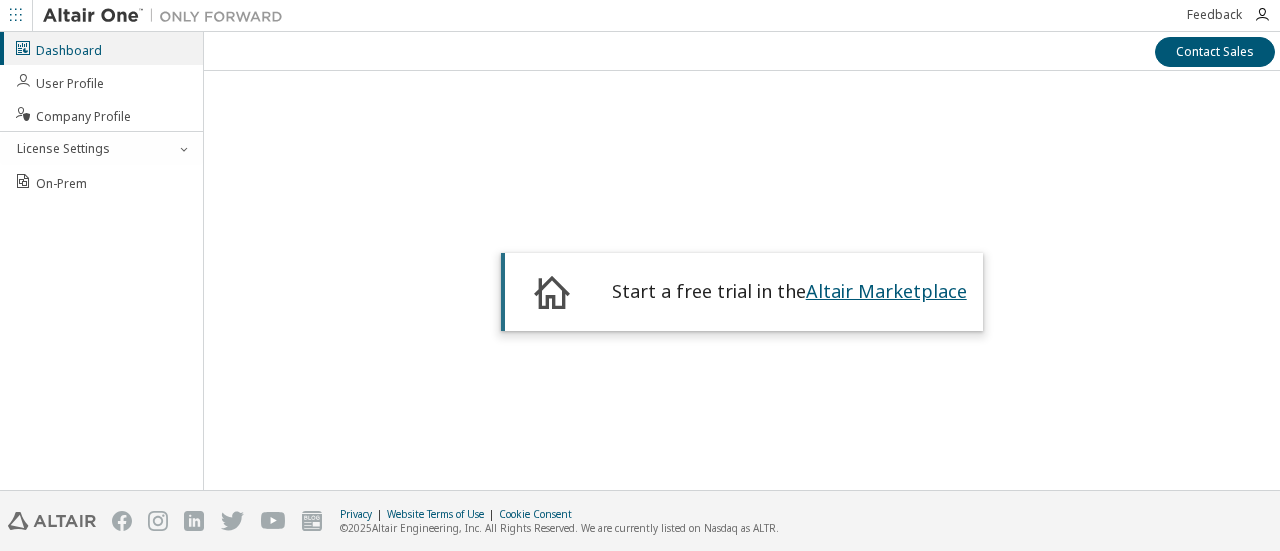 click on "Altair Marketplace" at bounding box center (886, 291) 